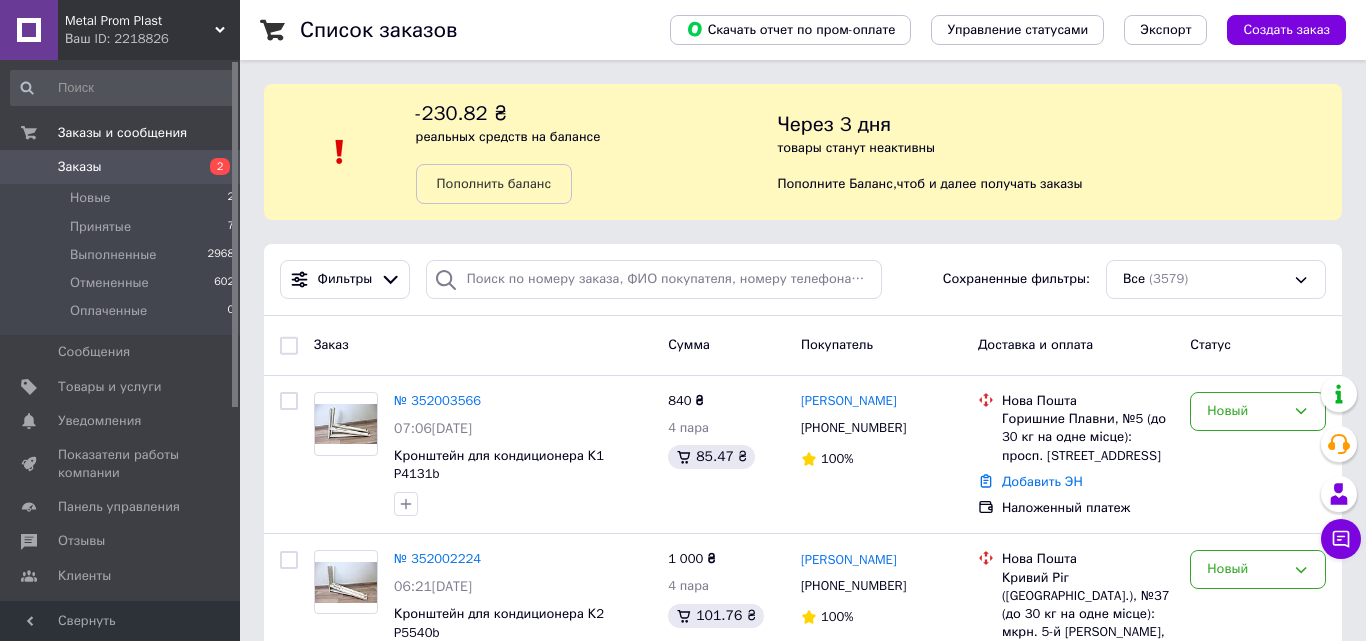 click on "Новые" at bounding box center [90, 198] 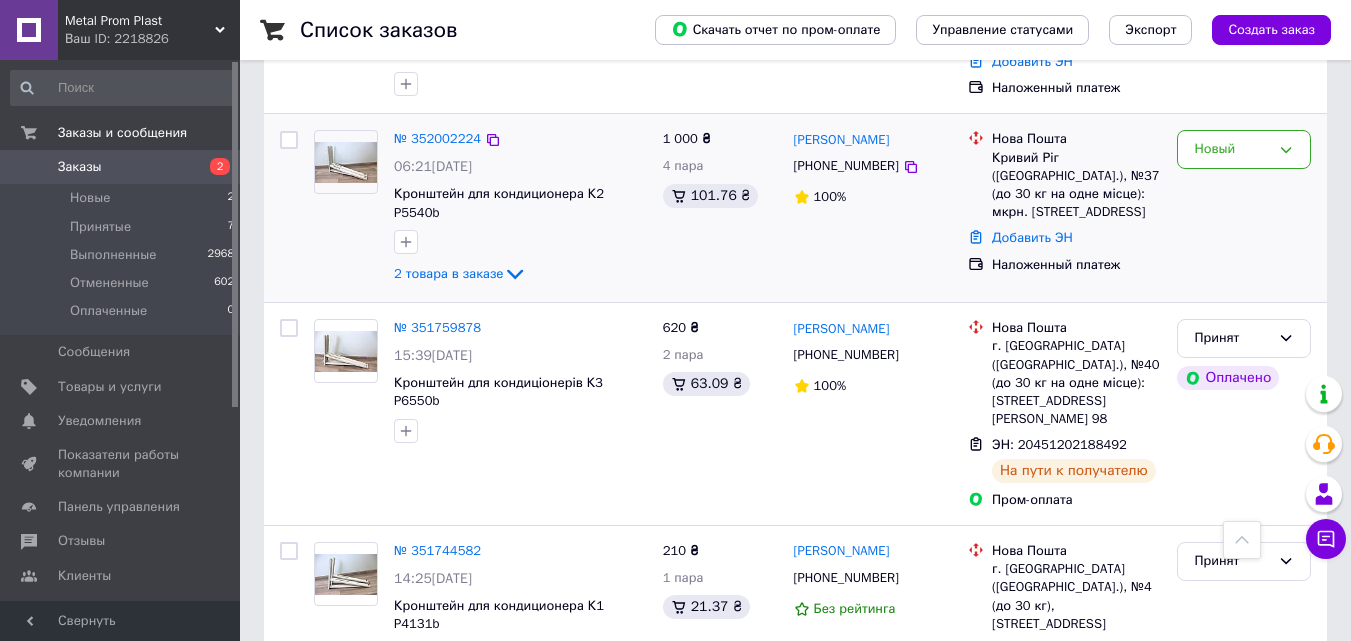 scroll, scrollTop: 700, scrollLeft: 0, axis: vertical 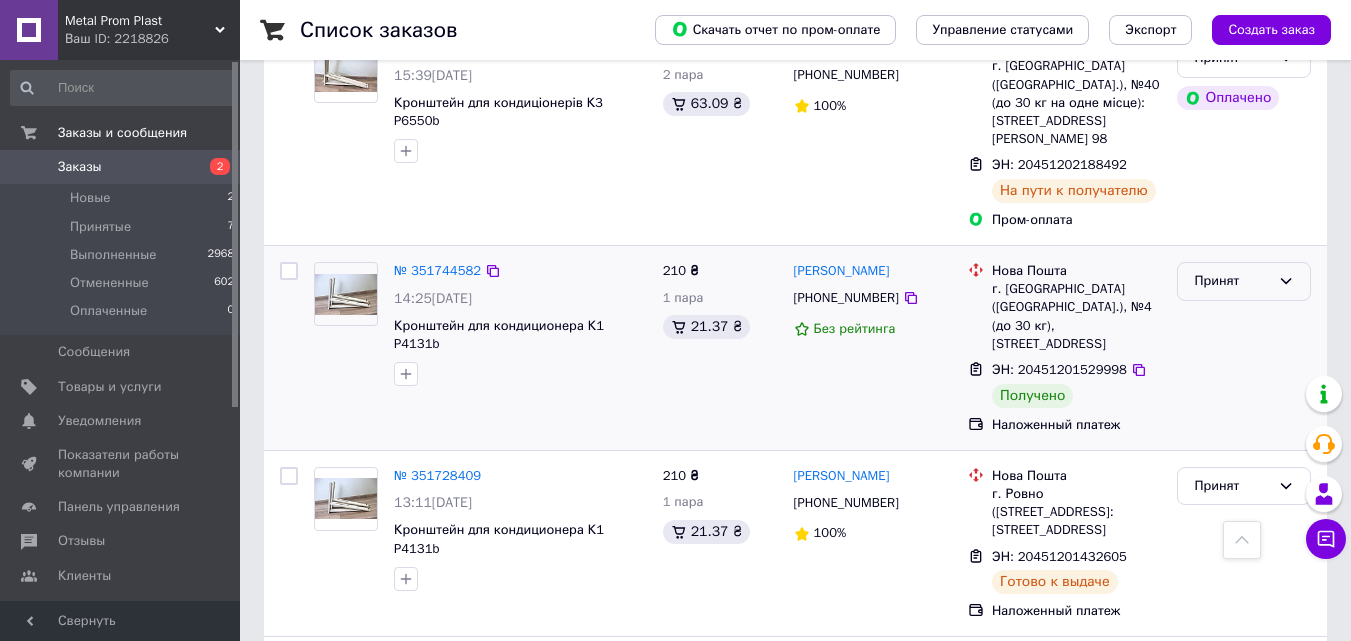 click on "Принят" at bounding box center (1232, 281) 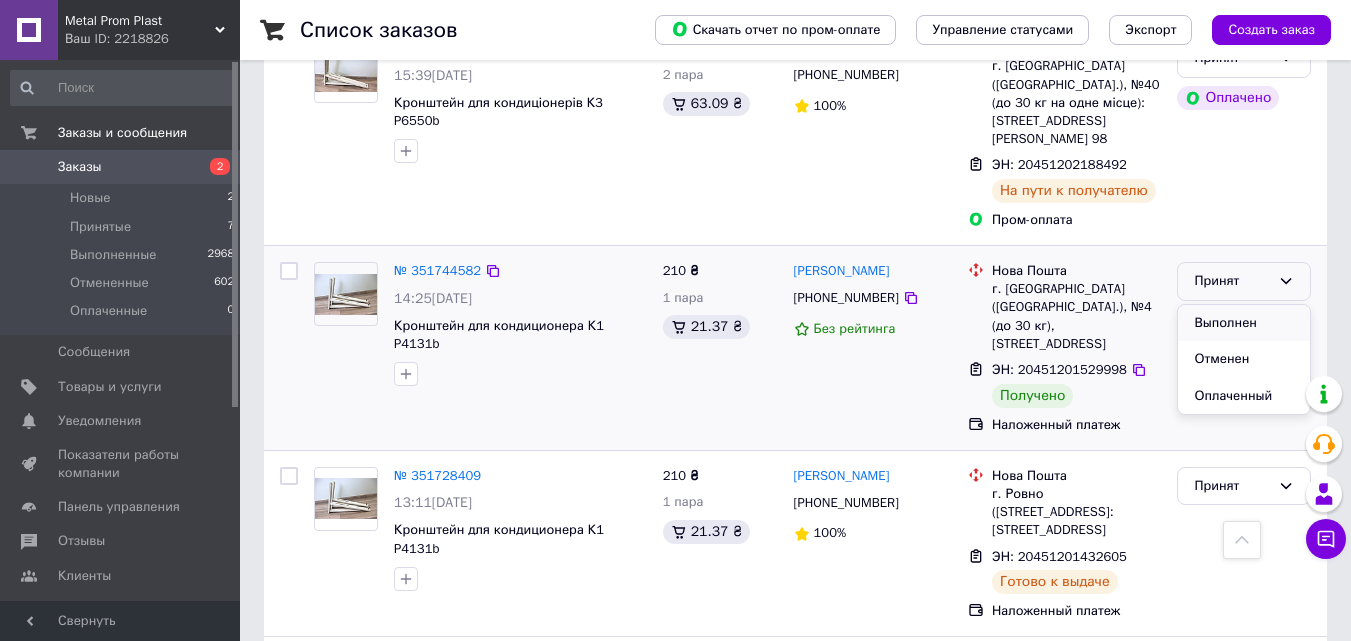 click on "Выполнен" at bounding box center (1244, 323) 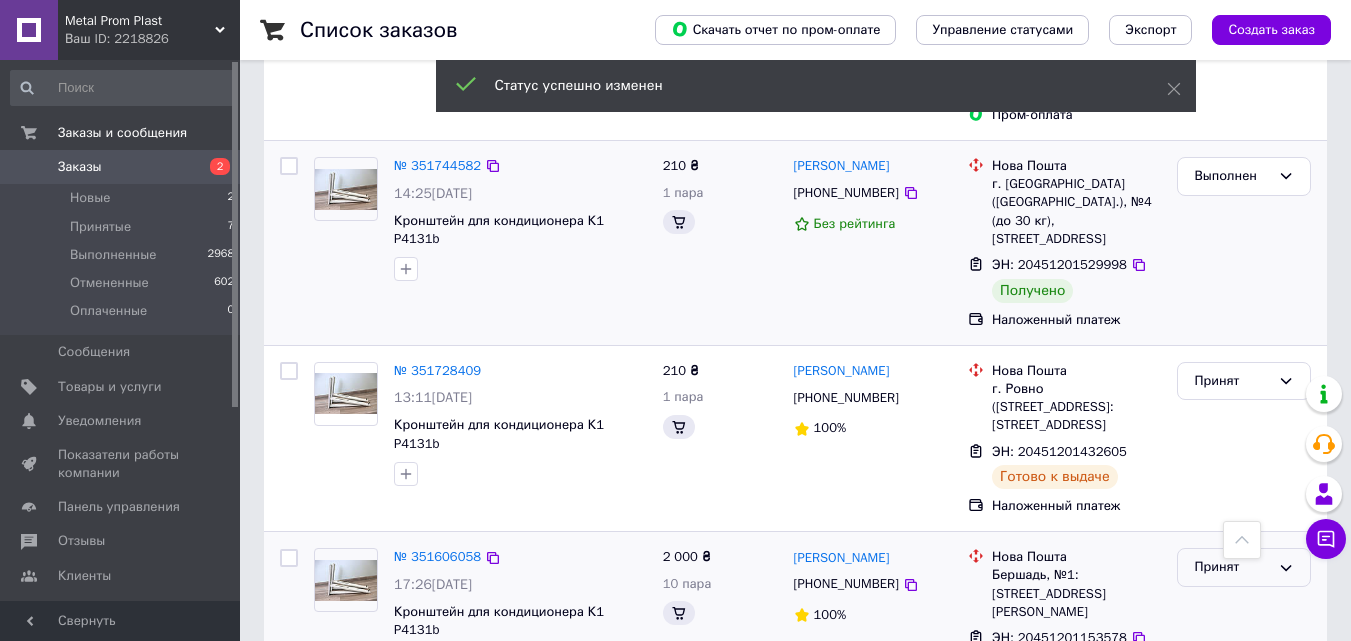 scroll, scrollTop: 1100, scrollLeft: 0, axis: vertical 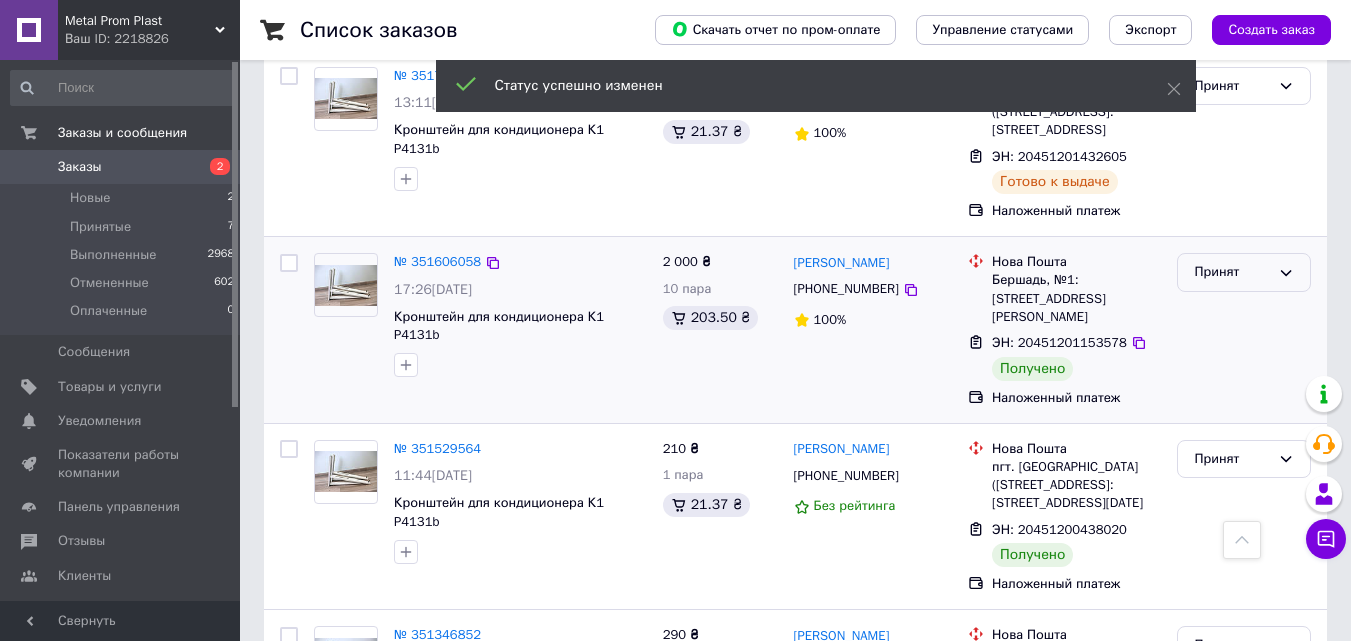 click 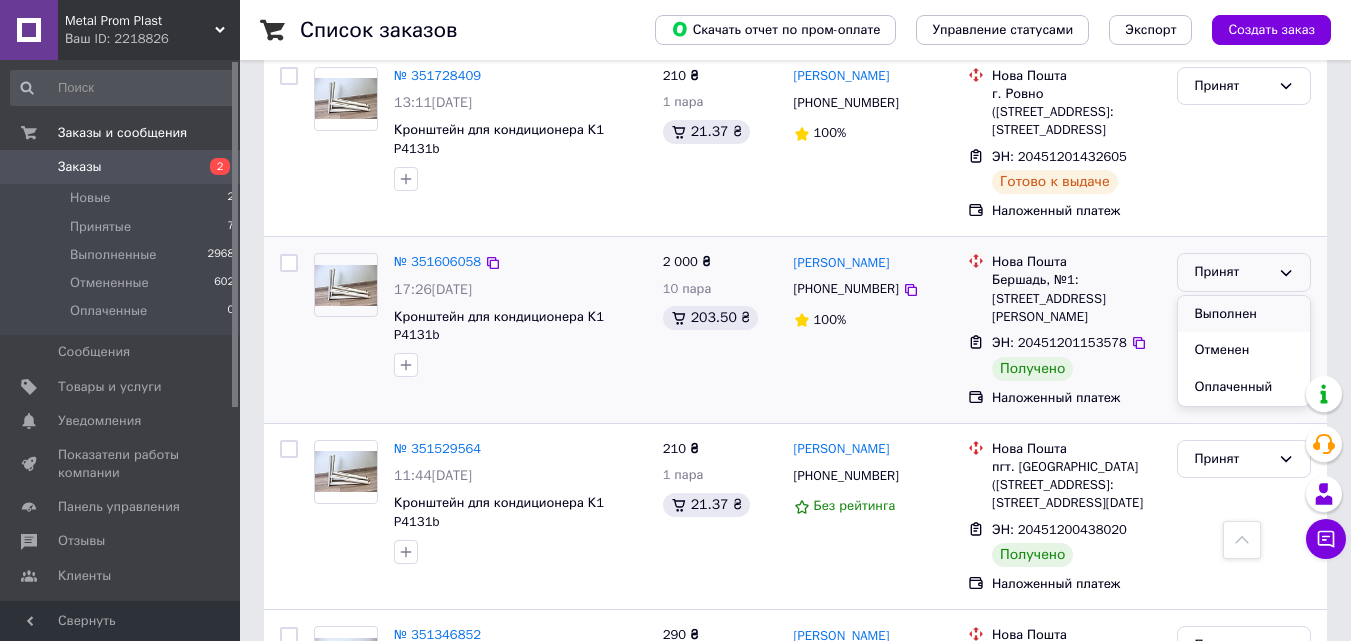 click on "Выполнен" at bounding box center (1244, 314) 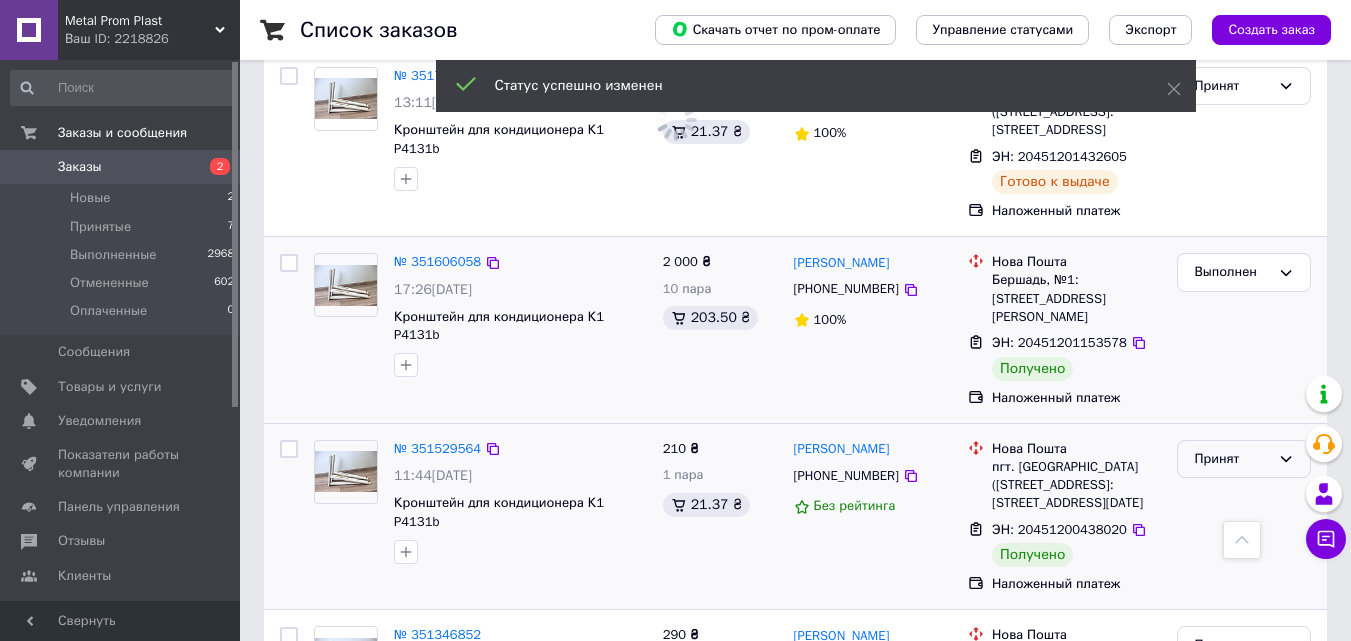 click on "Принят" at bounding box center (1232, 459) 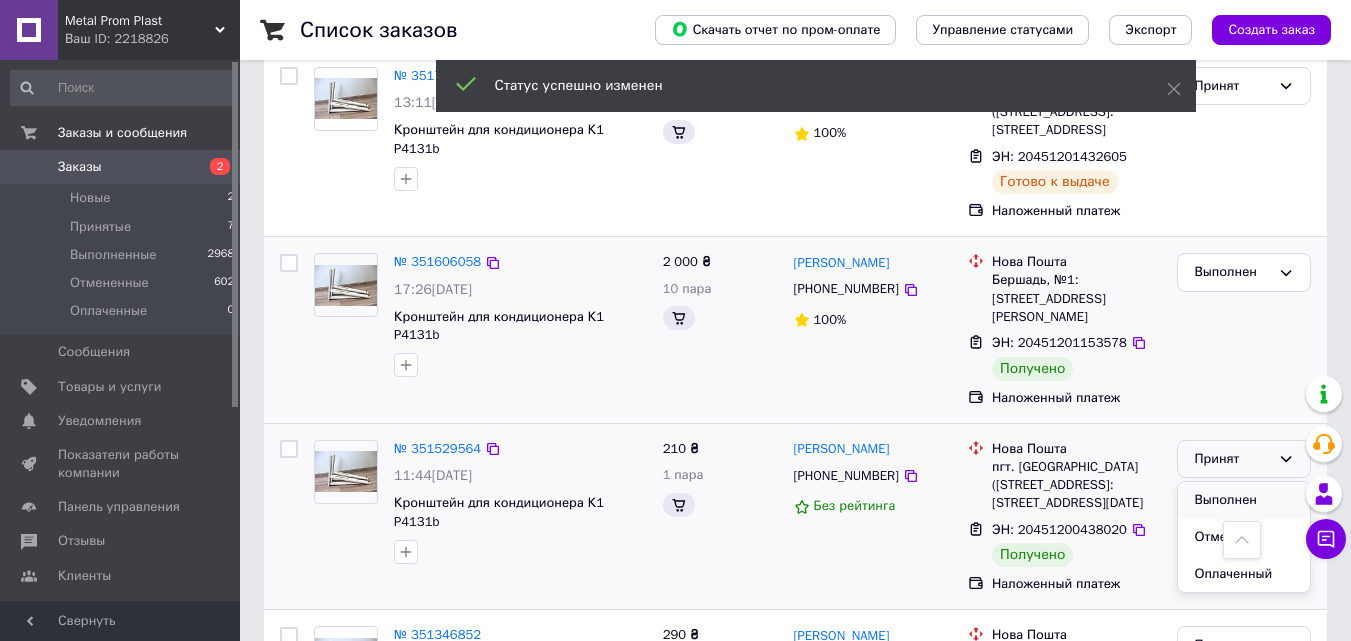 click on "Выполнен" at bounding box center (1244, 500) 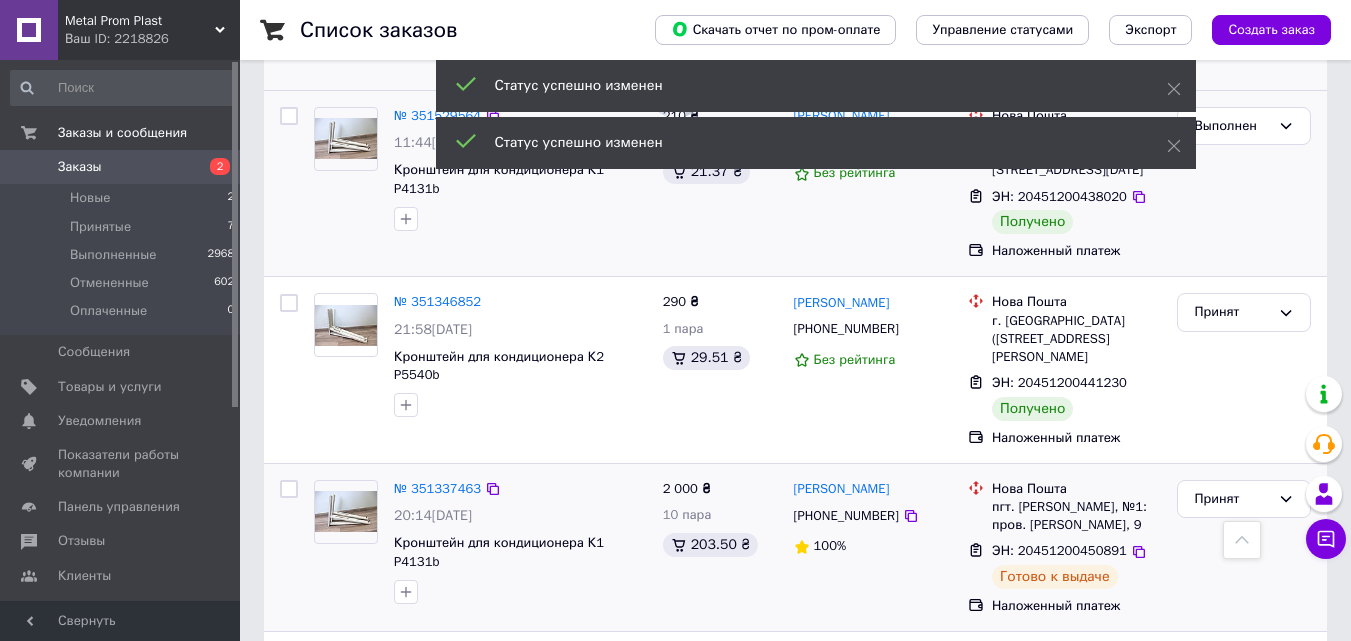 scroll, scrollTop: 1500, scrollLeft: 0, axis: vertical 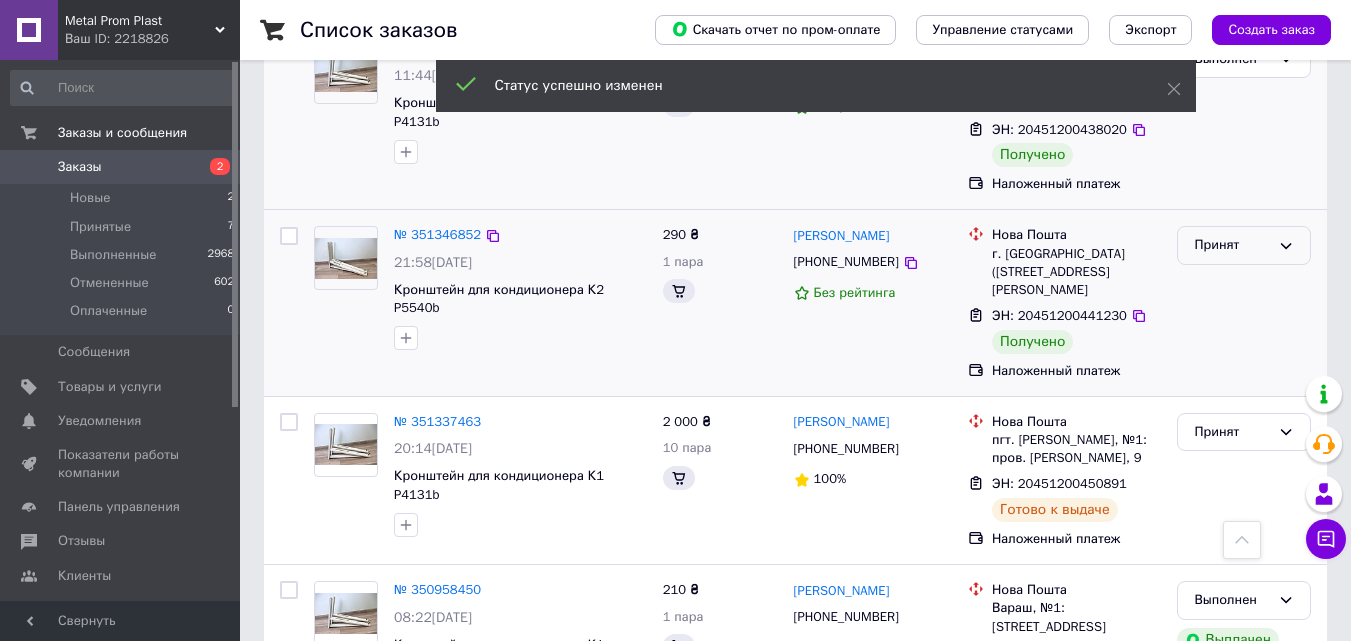 click on "Принят" at bounding box center (1232, 245) 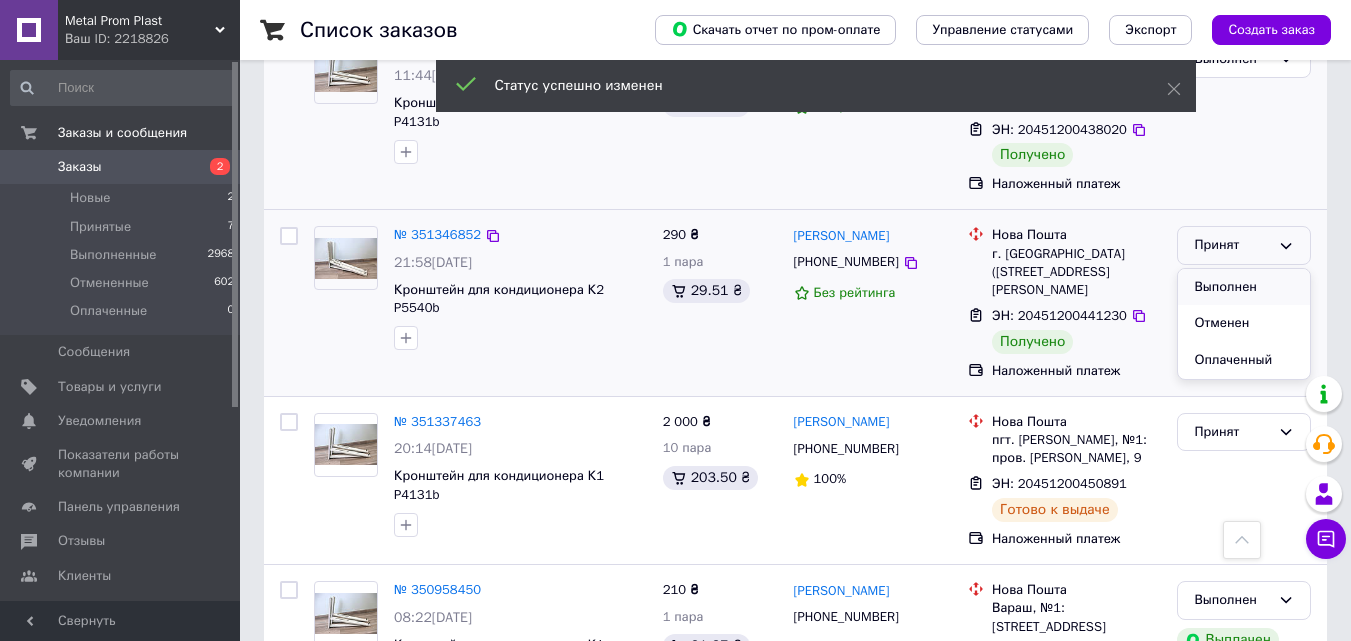 click on "Выполнен" at bounding box center [1244, 287] 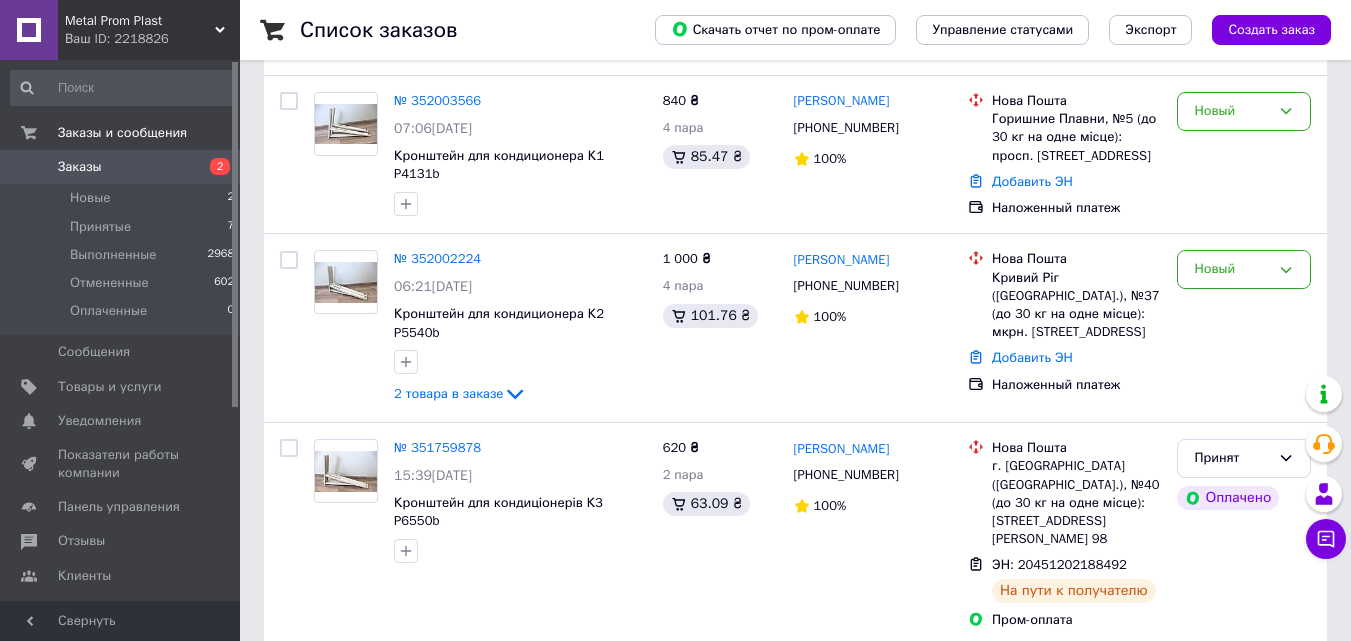 scroll, scrollTop: 200, scrollLeft: 0, axis: vertical 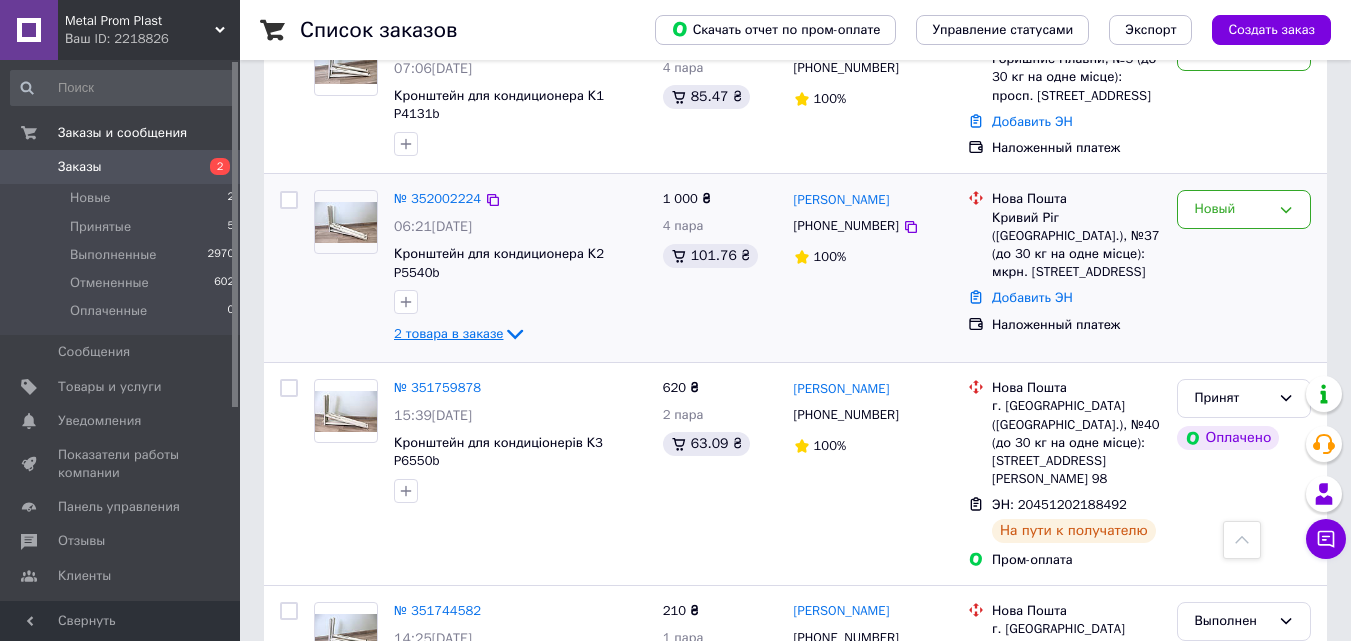 click 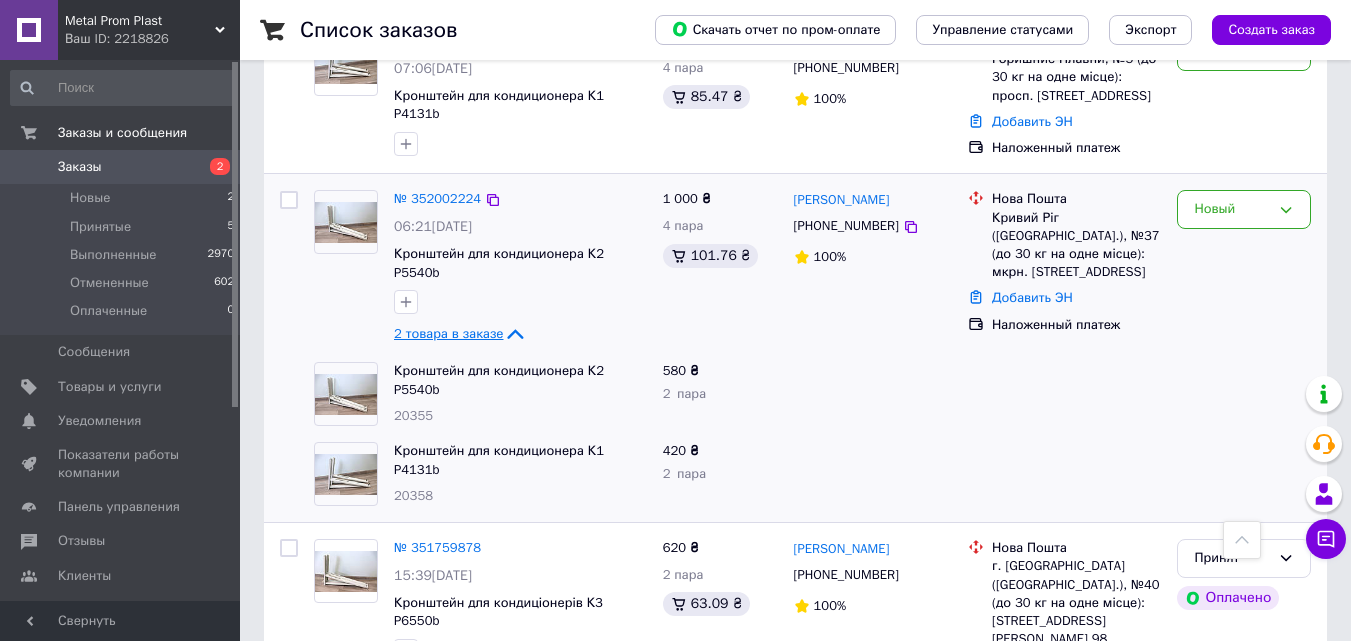 click 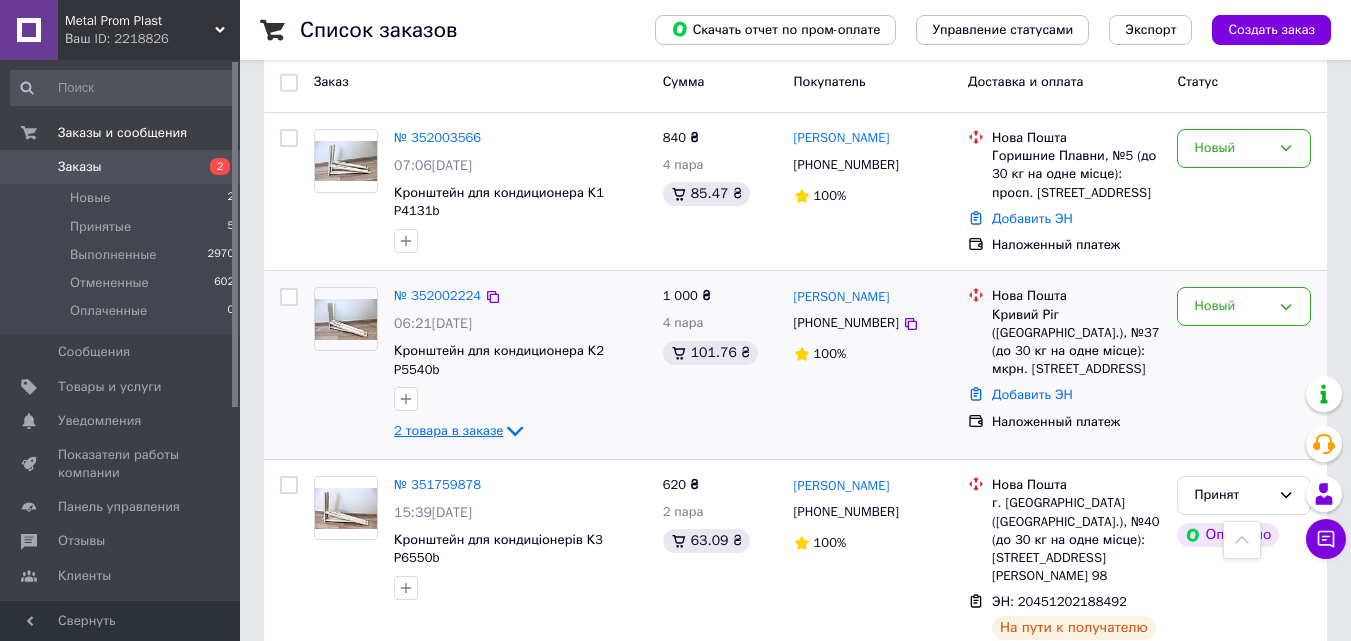 scroll, scrollTop: 260, scrollLeft: 0, axis: vertical 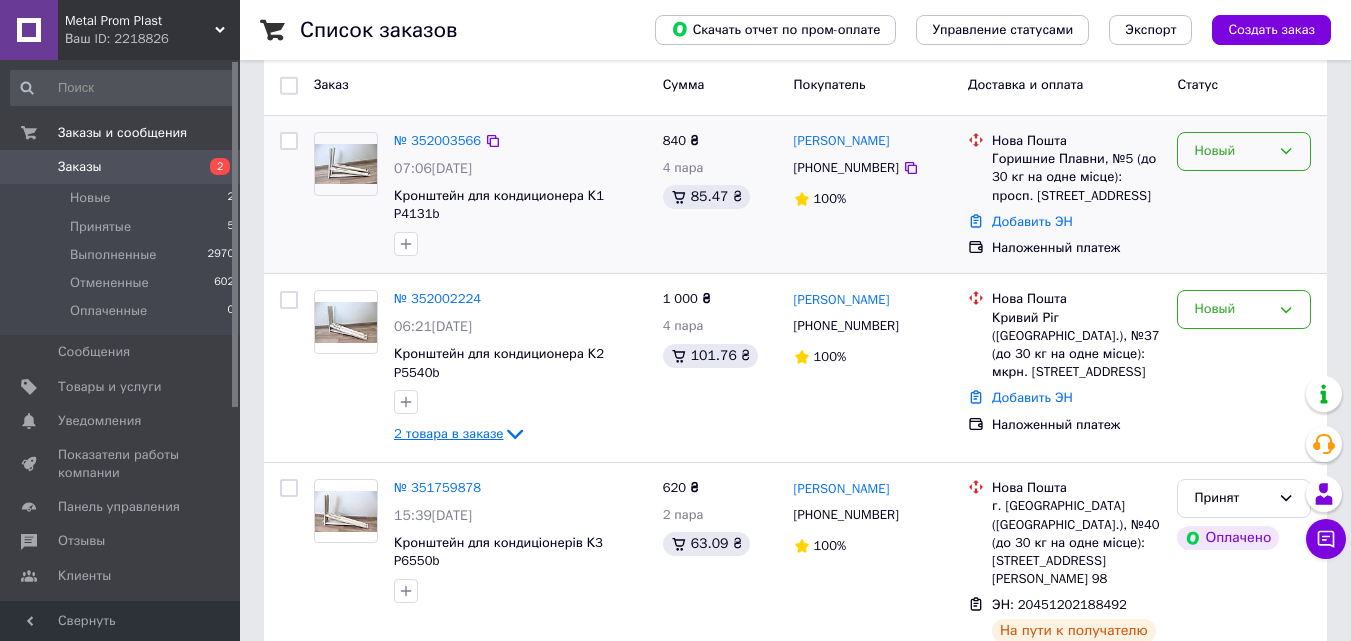 click on "Новый" at bounding box center (1232, 151) 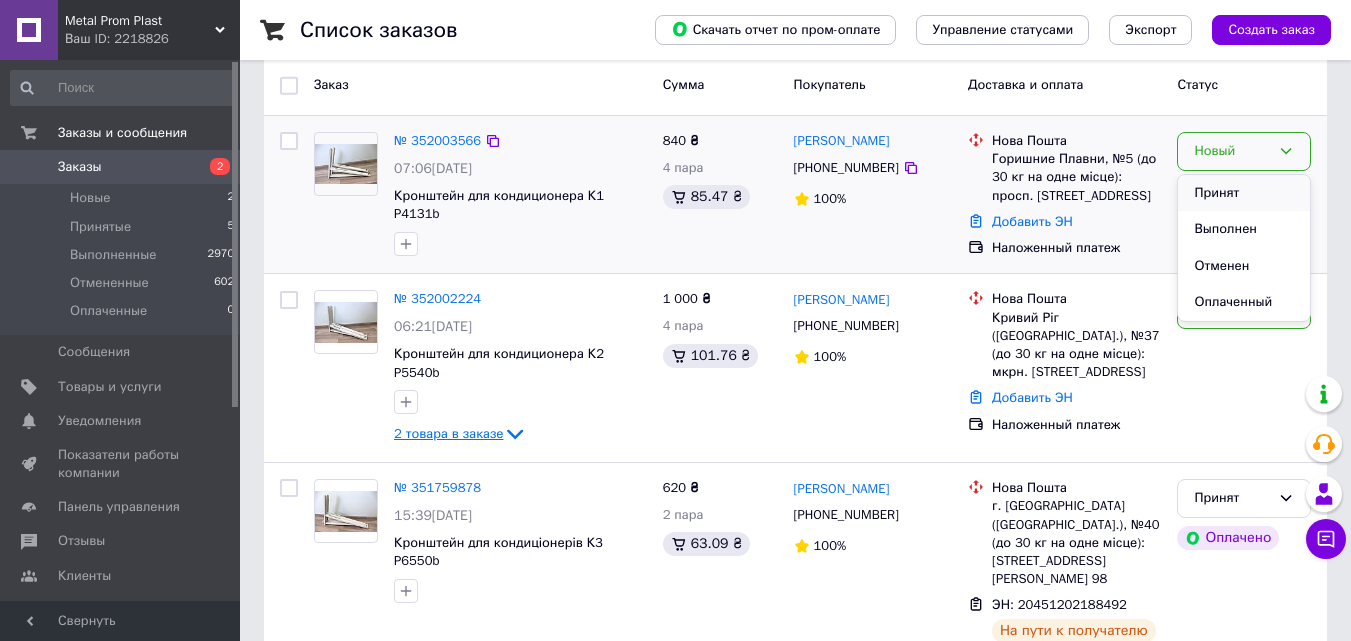 click on "Принят" at bounding box center (1244, 193) 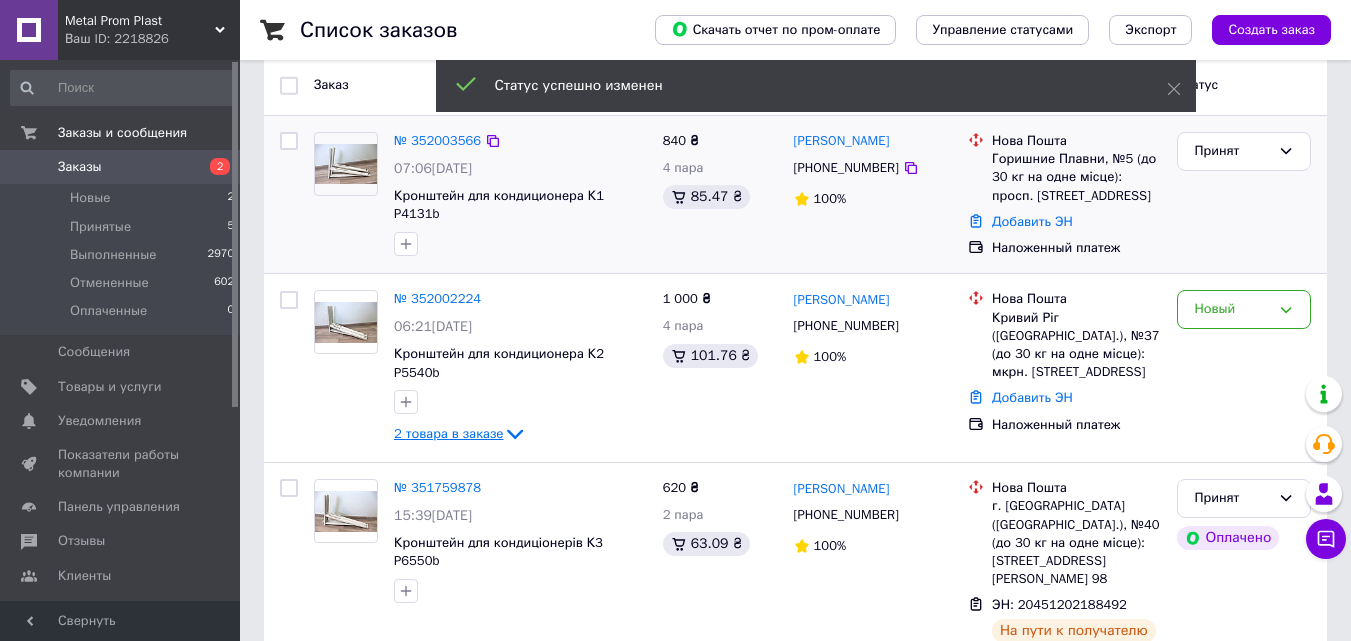 click on "Новый" at bounding box center (1232, 309) 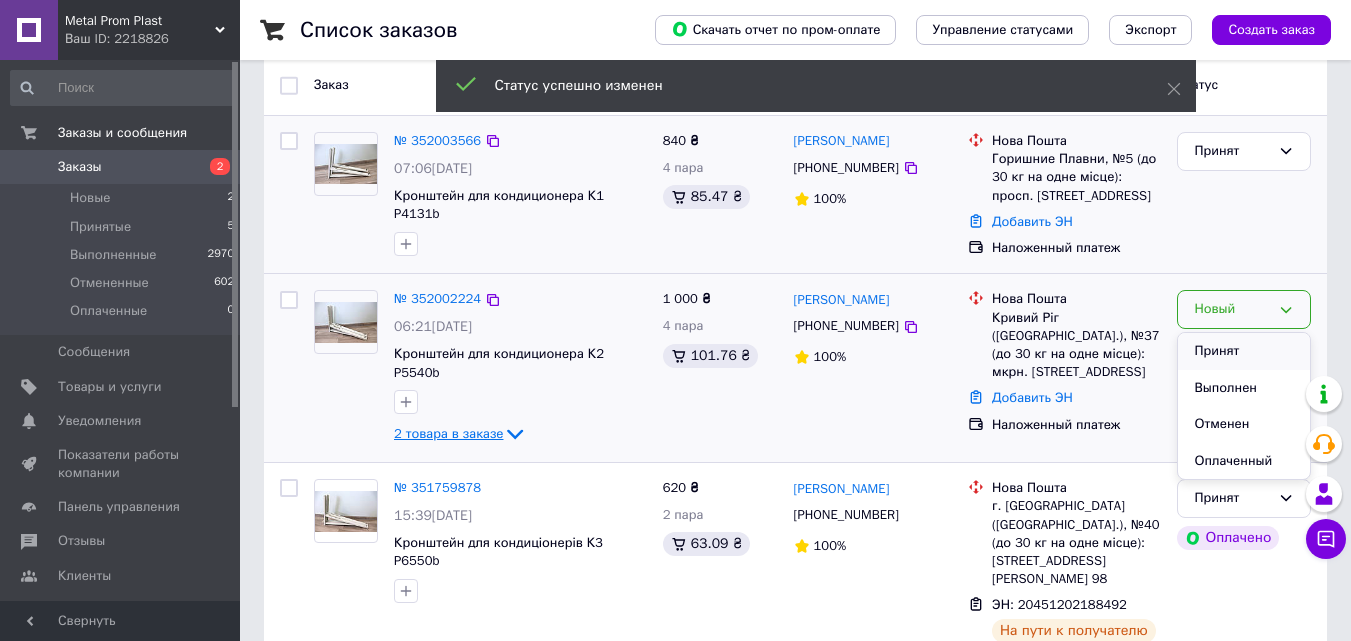 click on "Принят" at bounding box center (1244, 351) 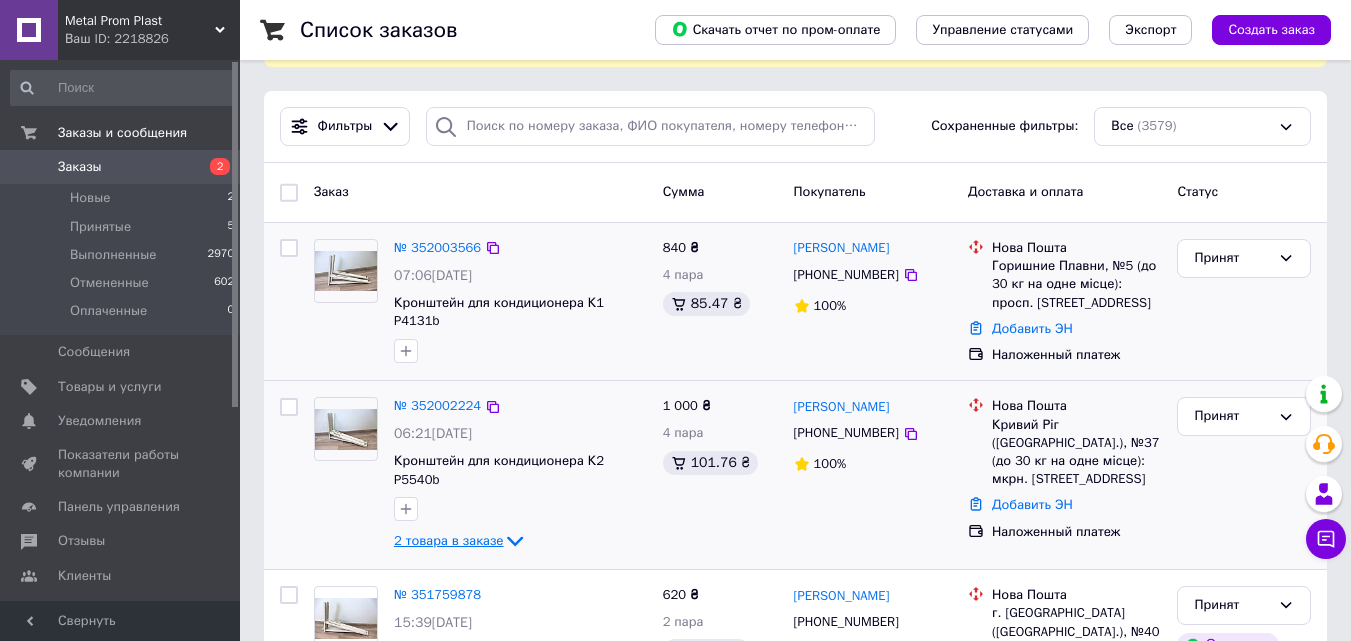 scroll, scrollTop: 200, scrollLeft: 0, axis: vertical 